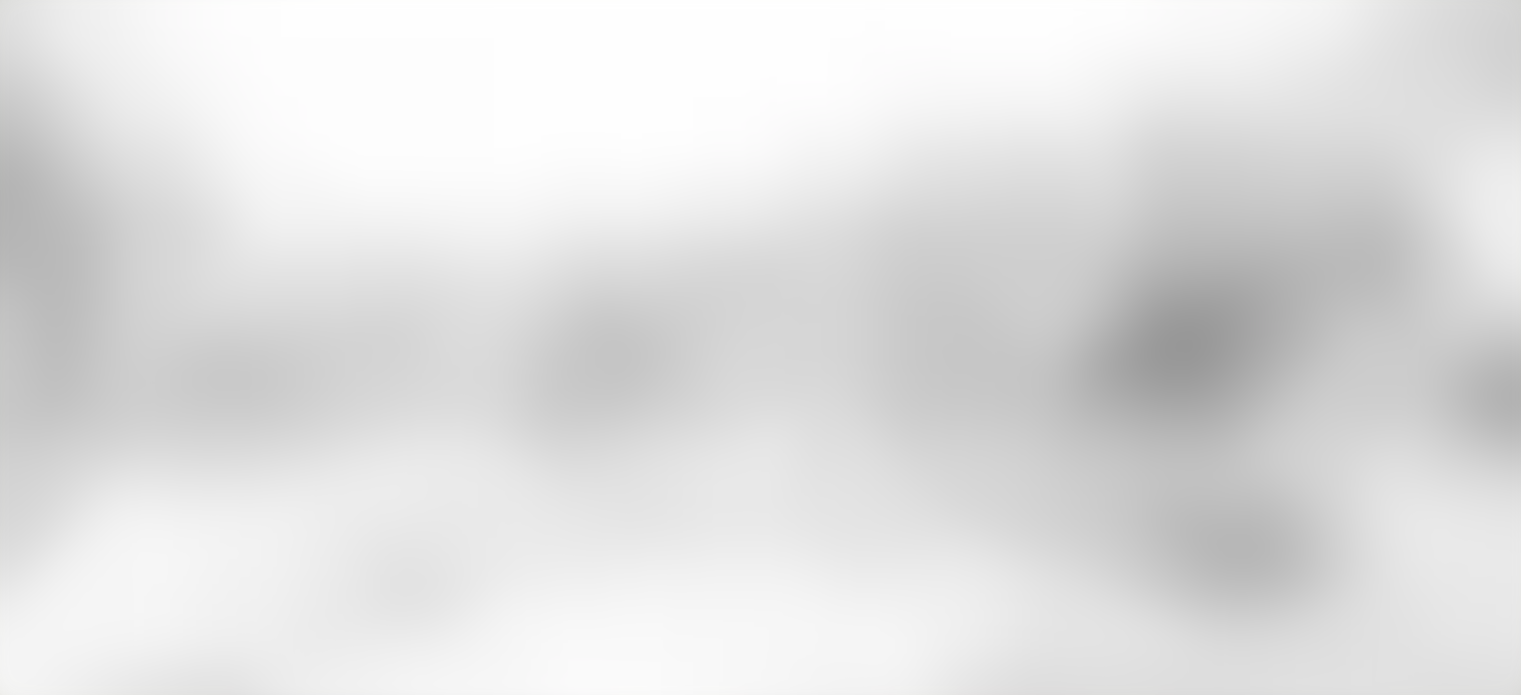 scroll, scrollTop: 0, scrollLeft: 0, axis: both 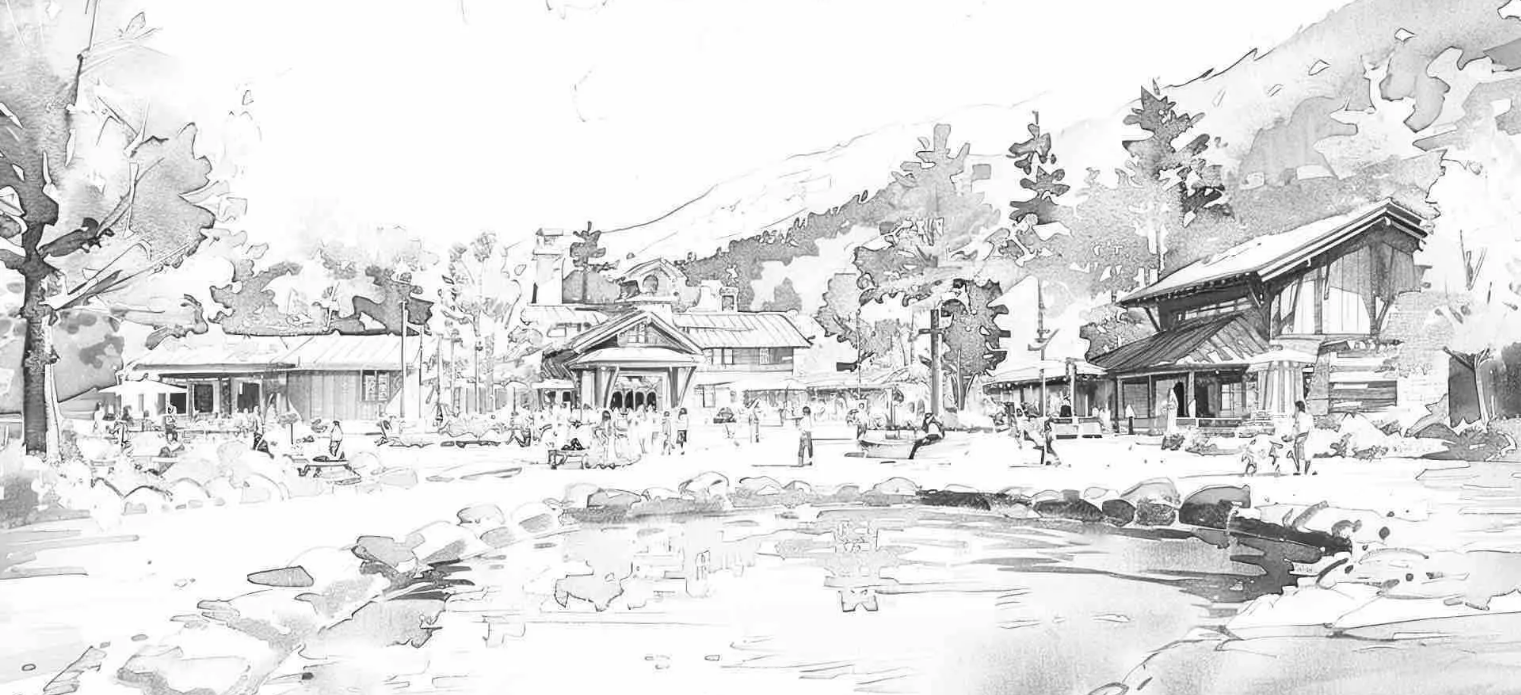 click on "For venues" at bounding box center [50, 1856] 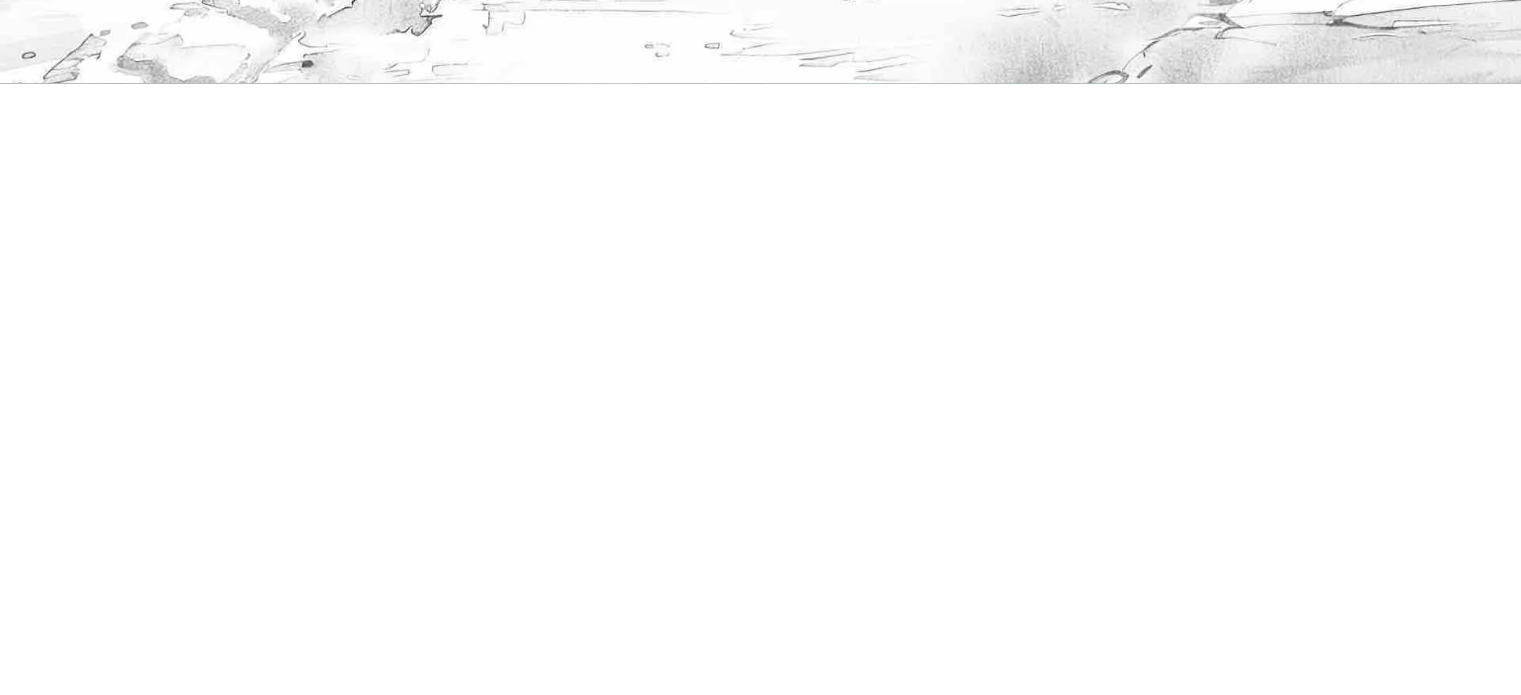 scroll, scrollTop: 624, scrollLeft: 0, axis: vertical 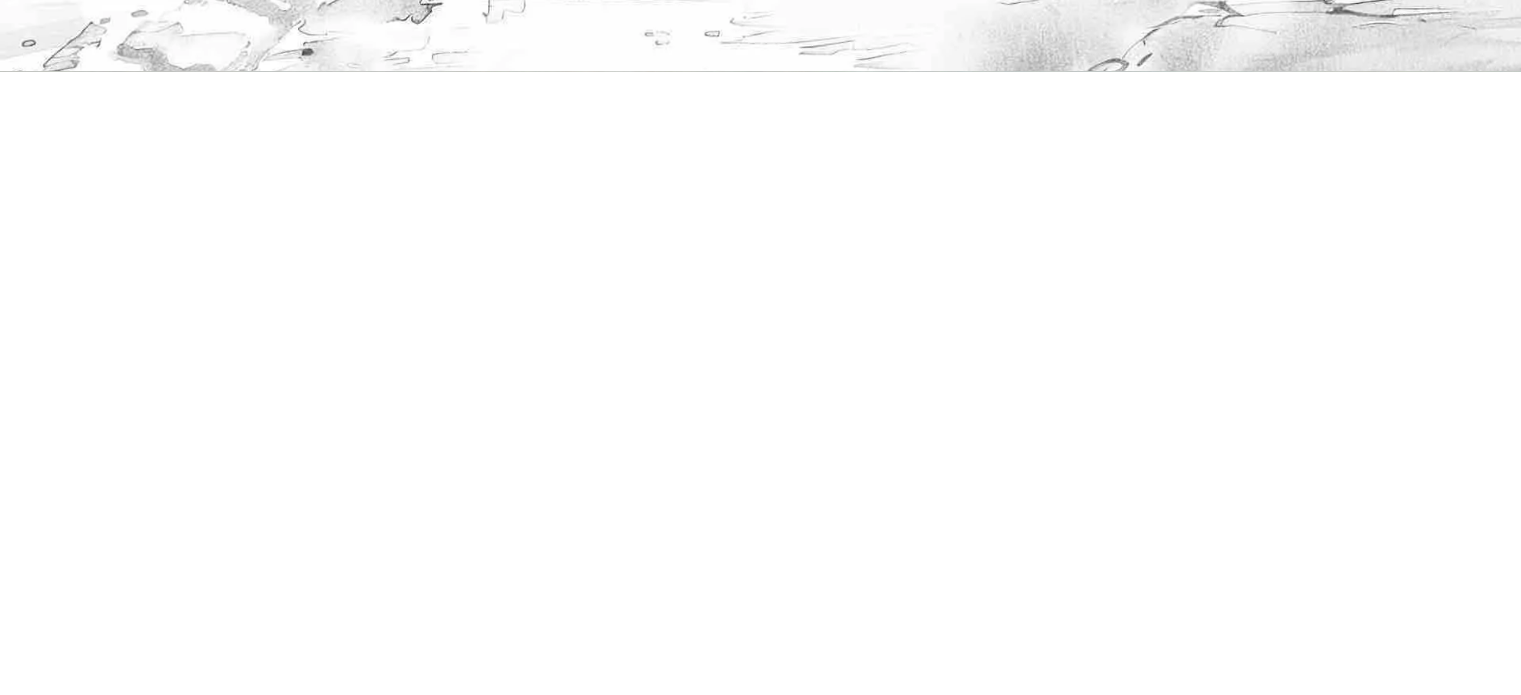 click on "Get matched with top venues" at bounding box center [101, 1464] 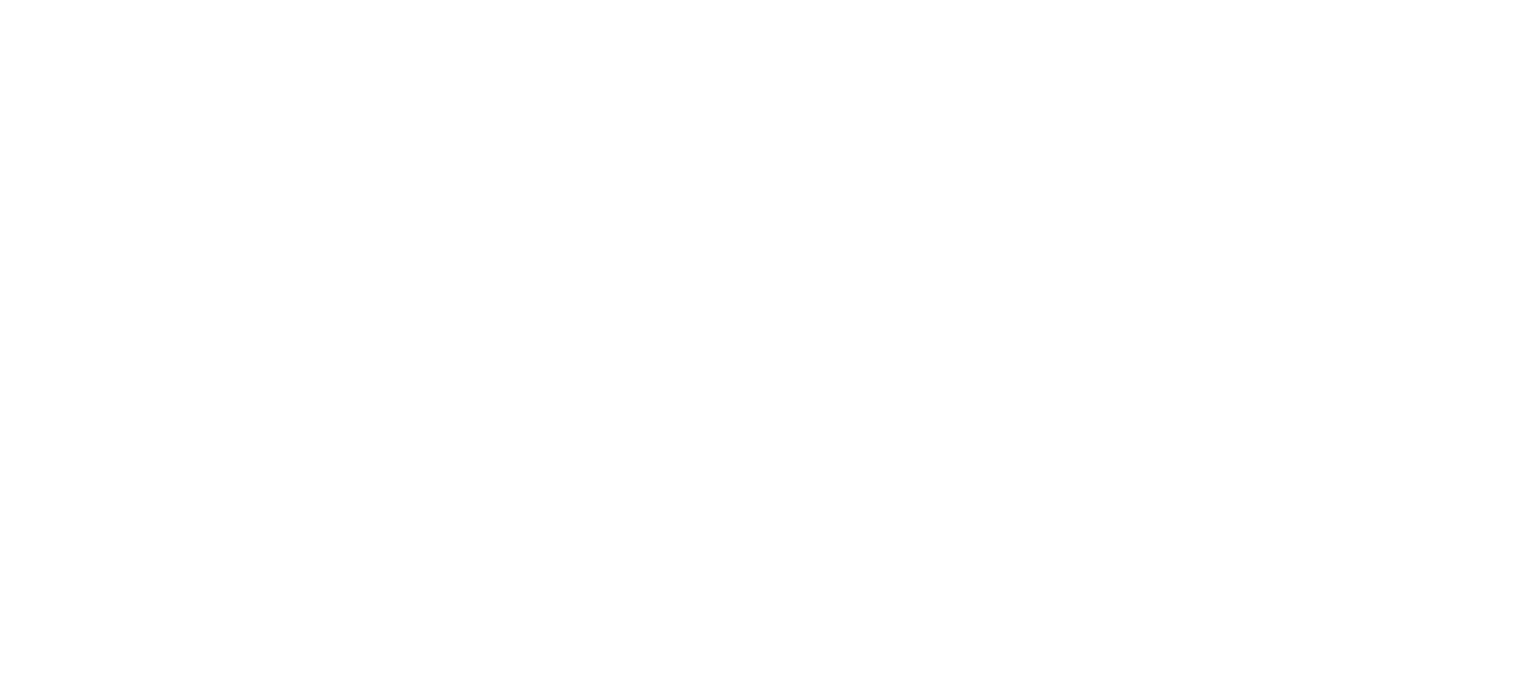 scroll, scrollTop: 0, scrollLeft: 0, axis: both 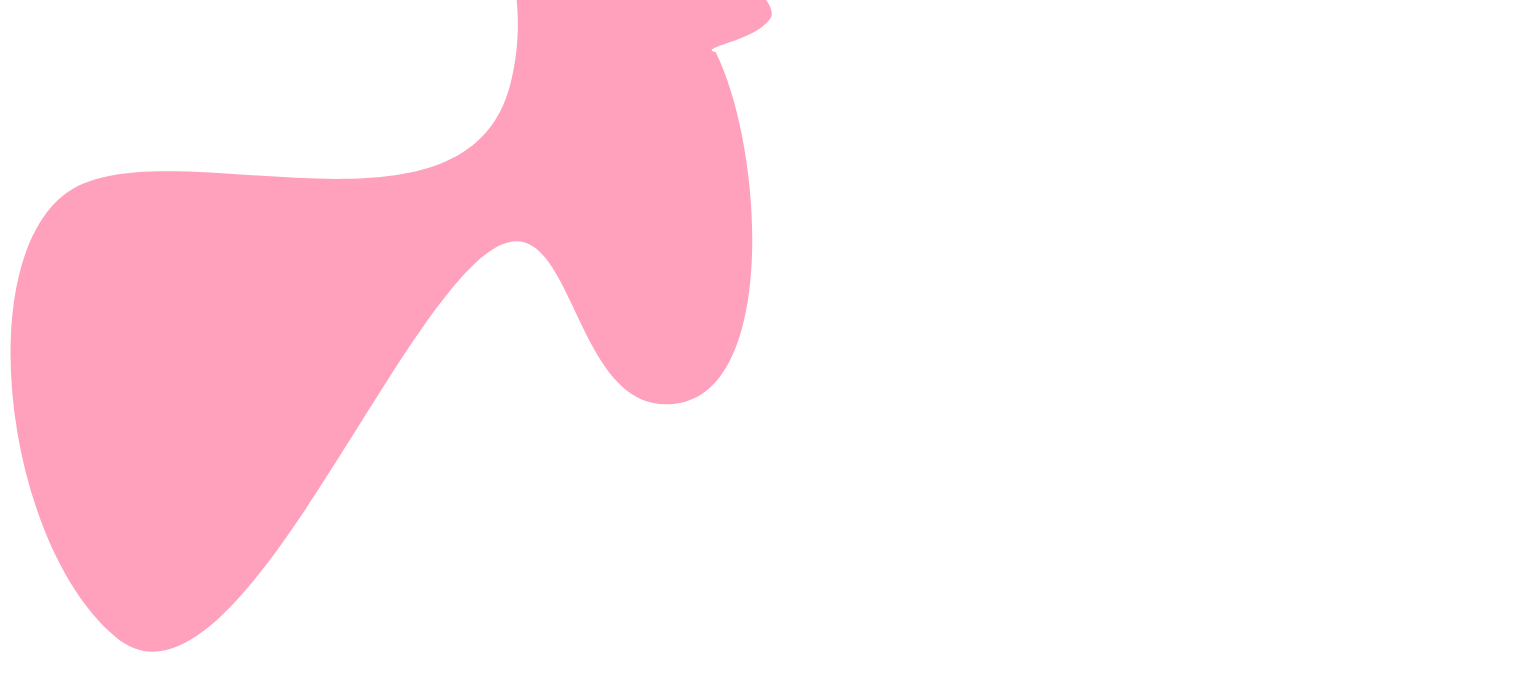 click on "[FULL] [LAST] *" at bounding box center [95, 15405] 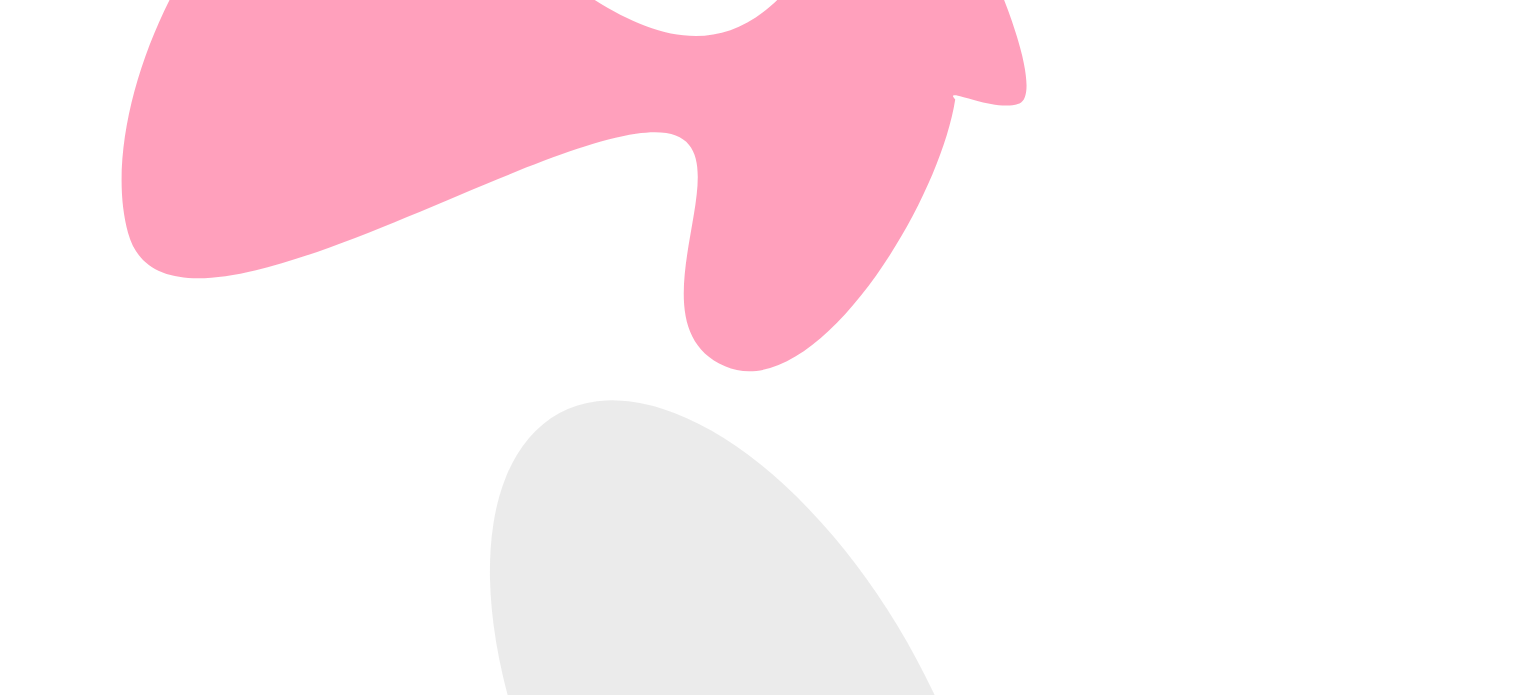 type on "**********" 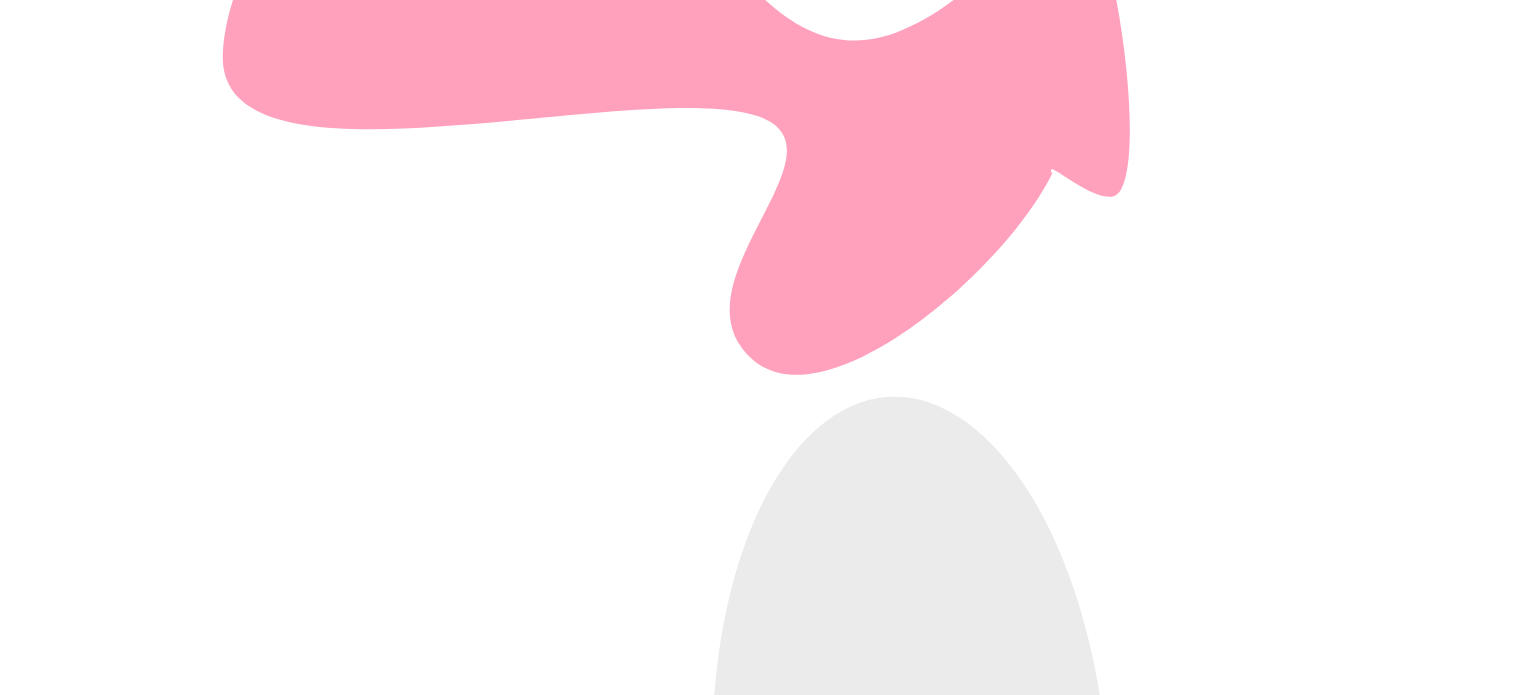 click on "Continue" at bounding box center (43, 15555) 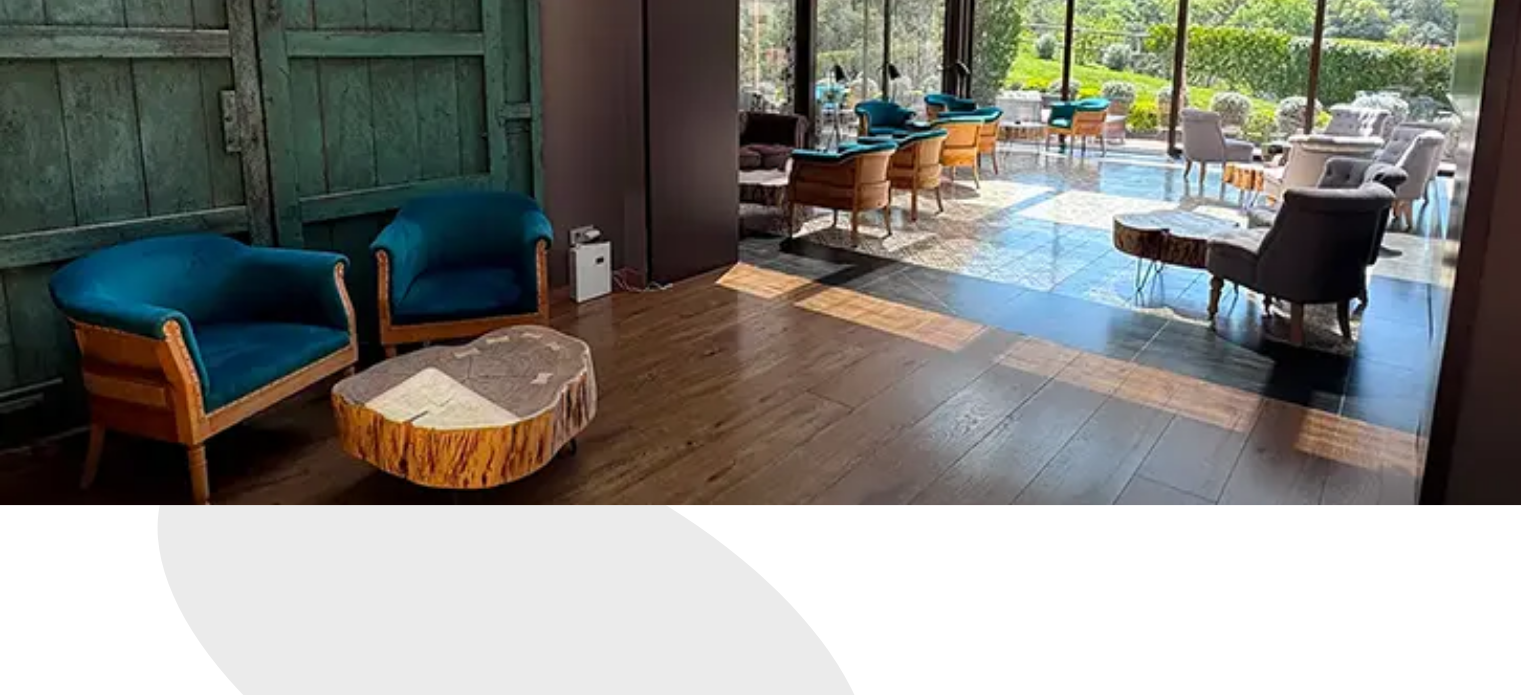 scroll, scrollTop: 191, scrollLeft: 0, axis: vertical 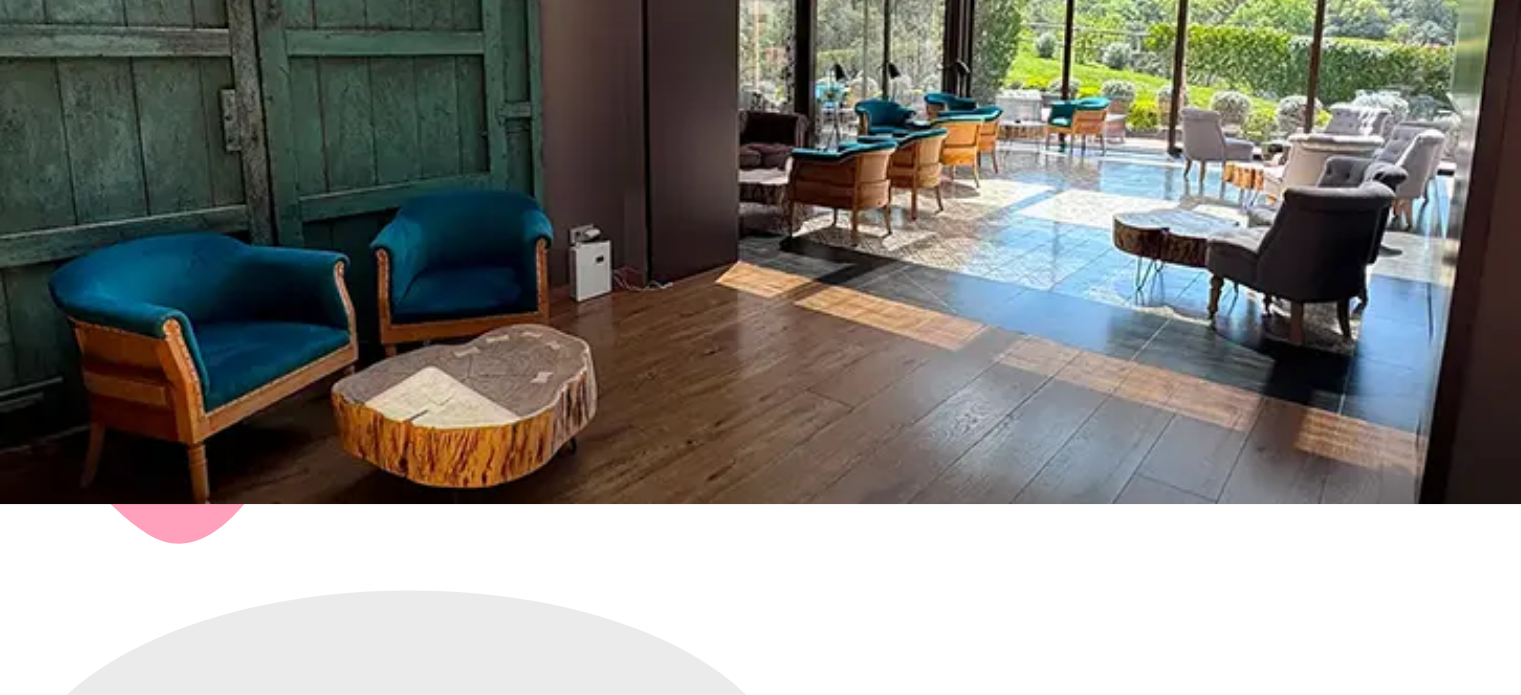 click on "Health & Wellness Retreat" at bounding box center [16, 2616] 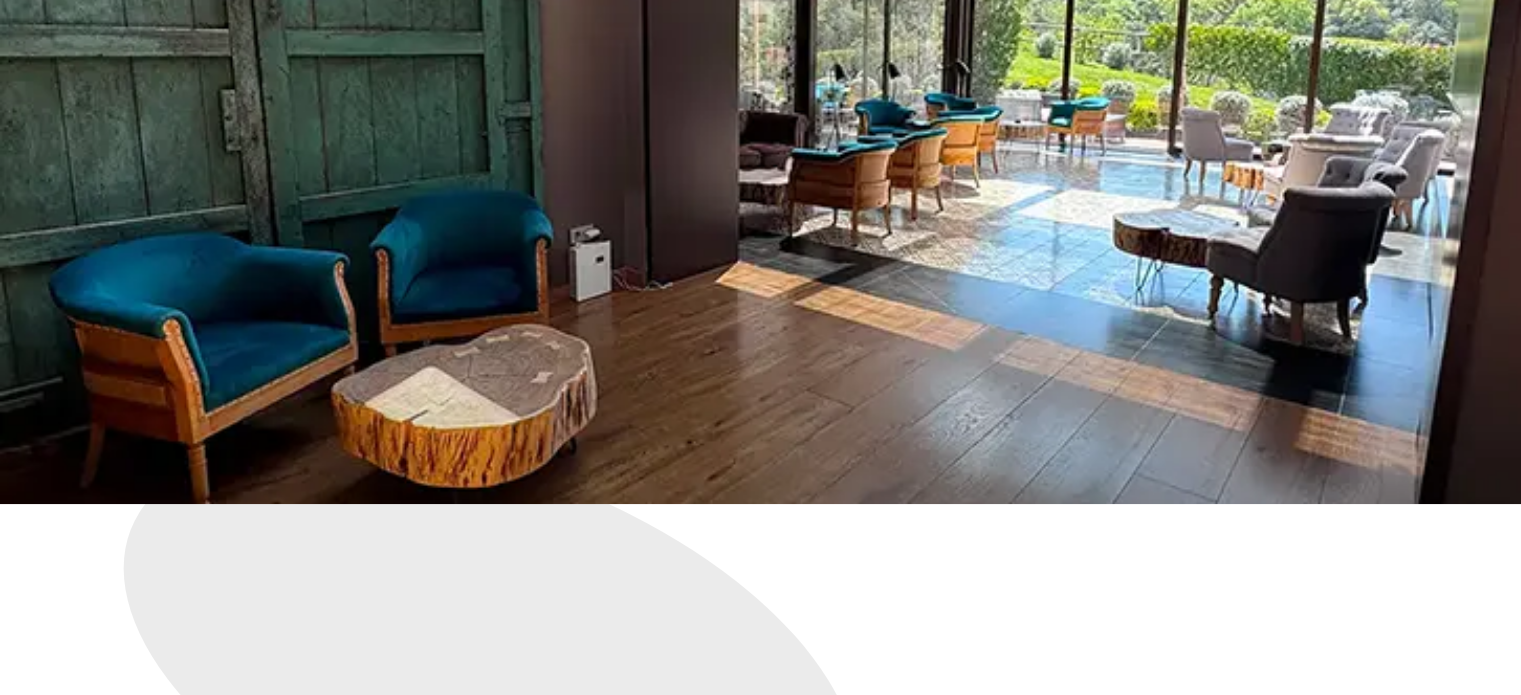 click at bounding box center (79, 2683) 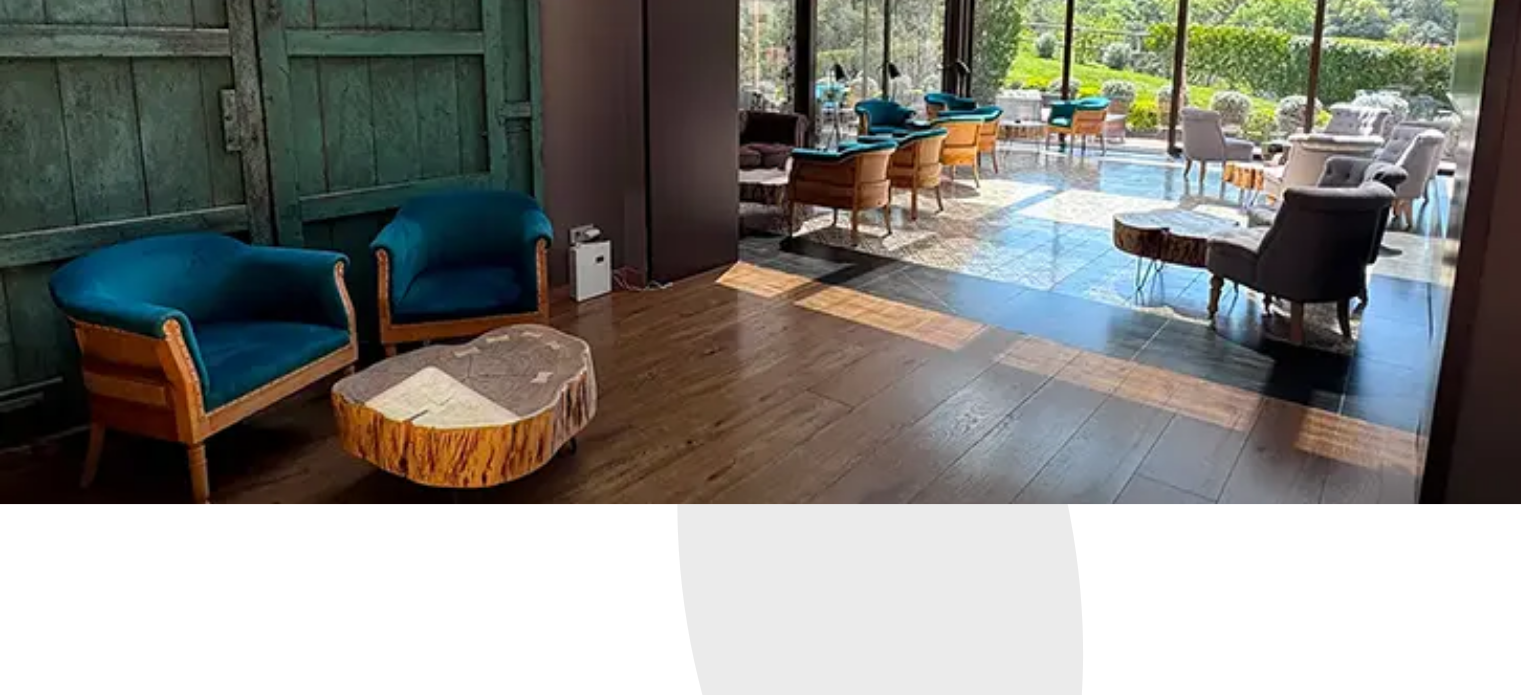 click on "Not Sure Yet" at bounding box center (760, 2645) 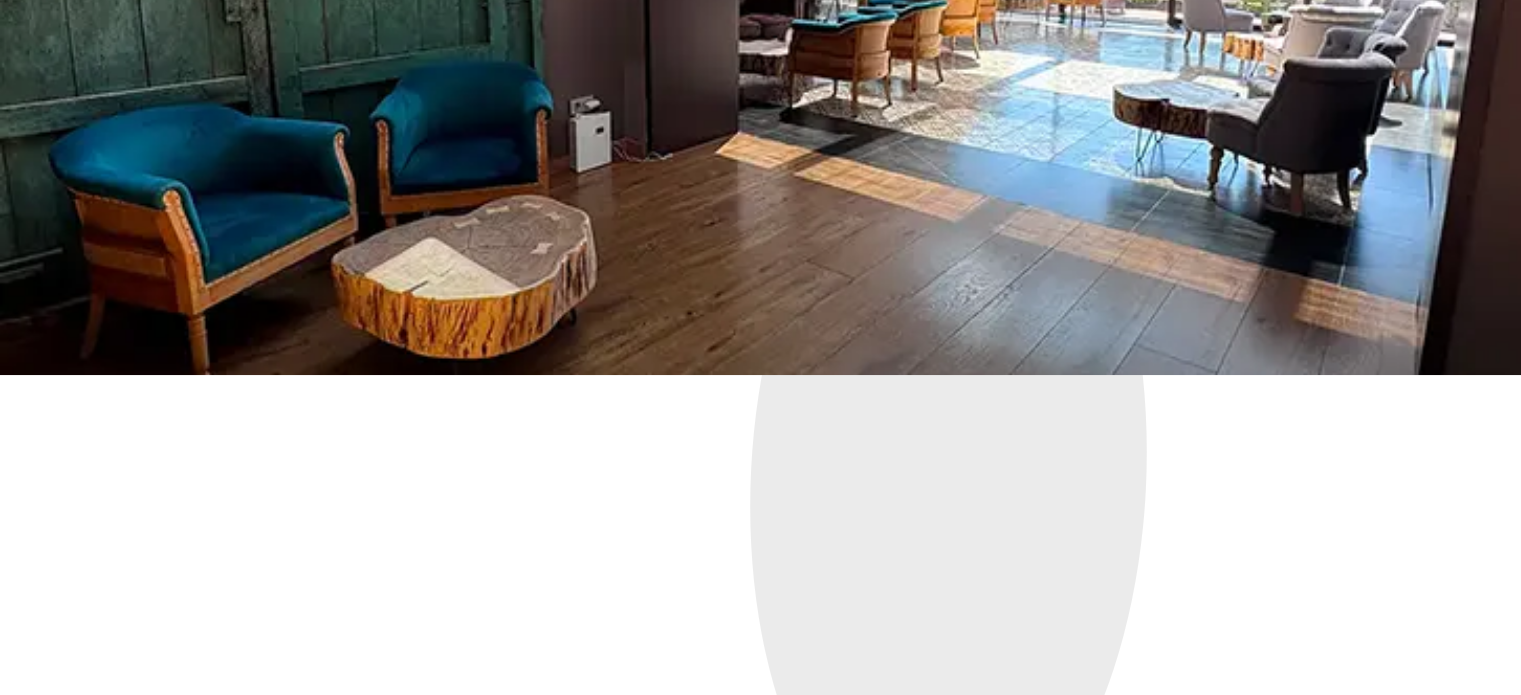 scroll, scrollTop: 326, scrollLeft: 0, axis: vertical 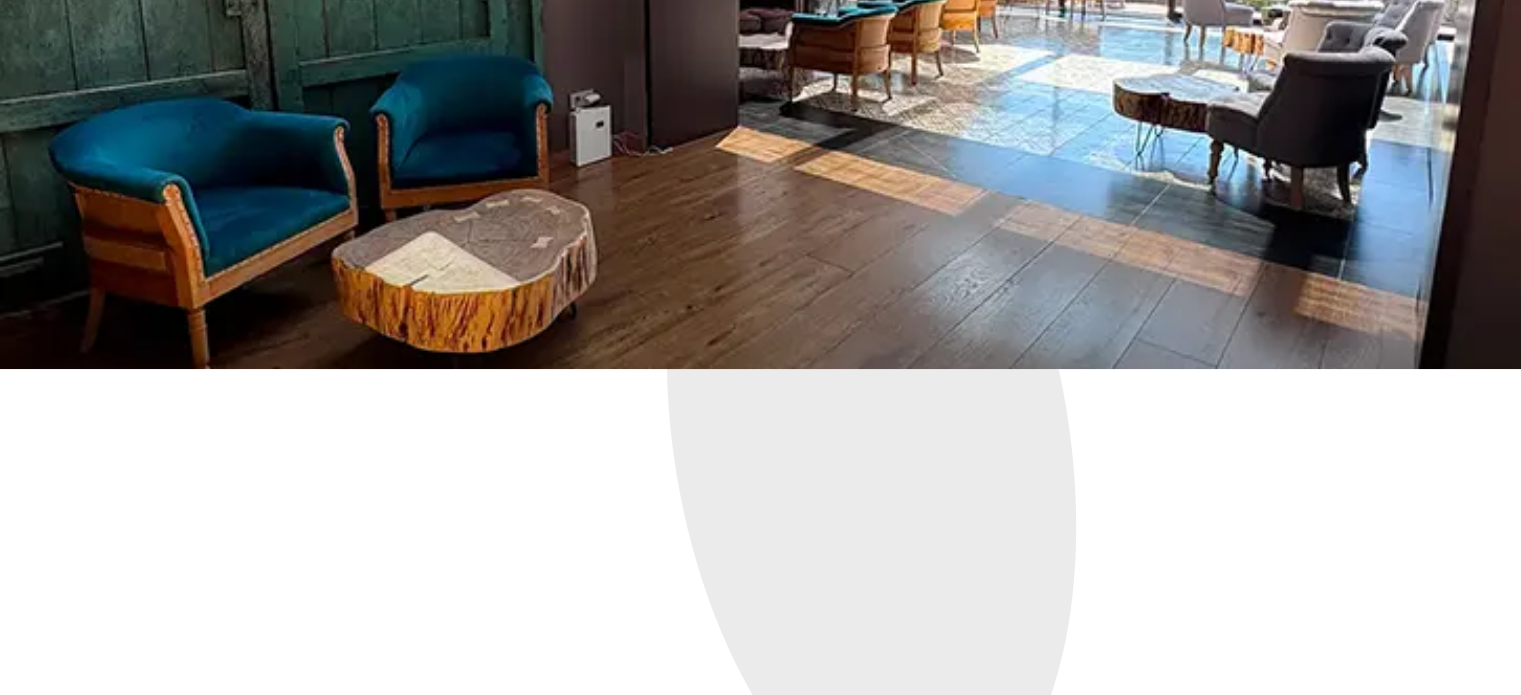 click on "Next" at bounding box center [75, 2588] 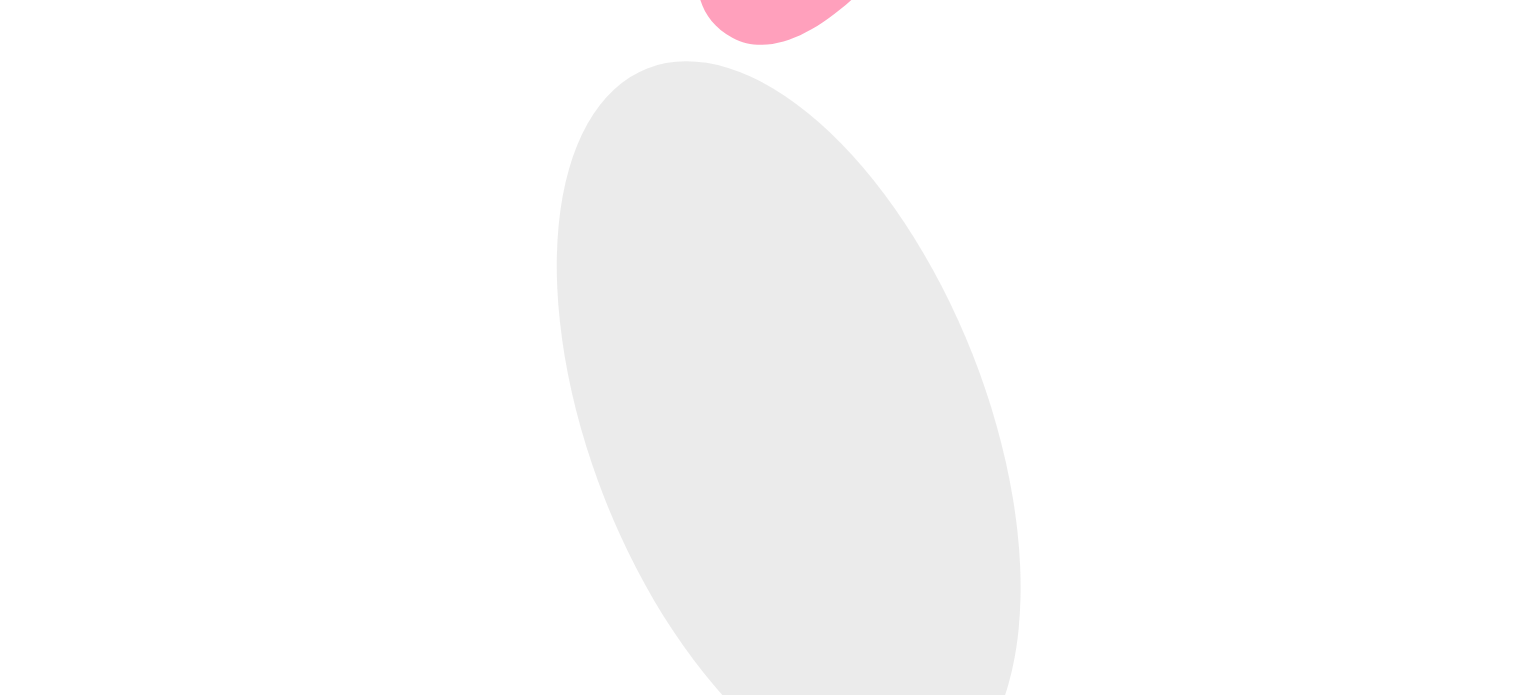 scroll, scrollTop: 0, scrollLeft: 0, axis: both 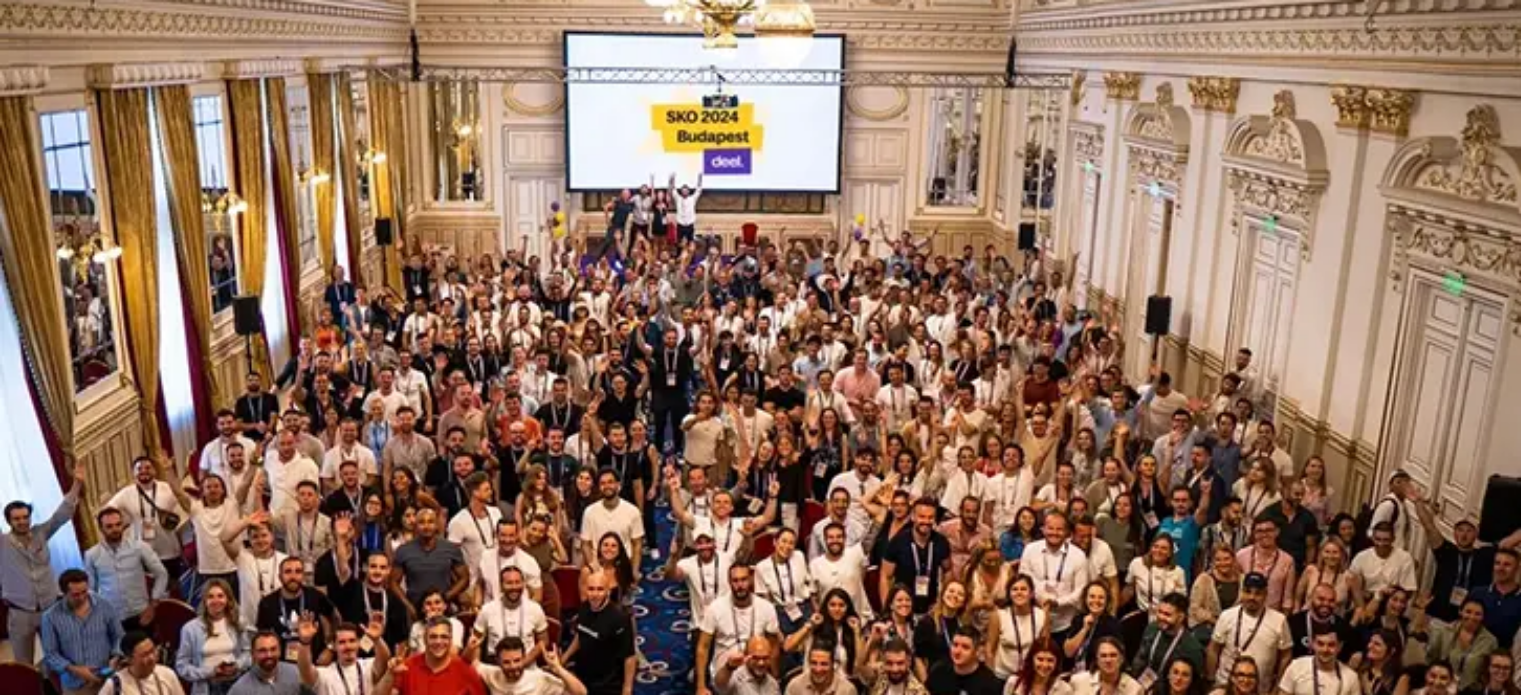 click on "Venue & Accommodations" at bounding box center (110, 2579) 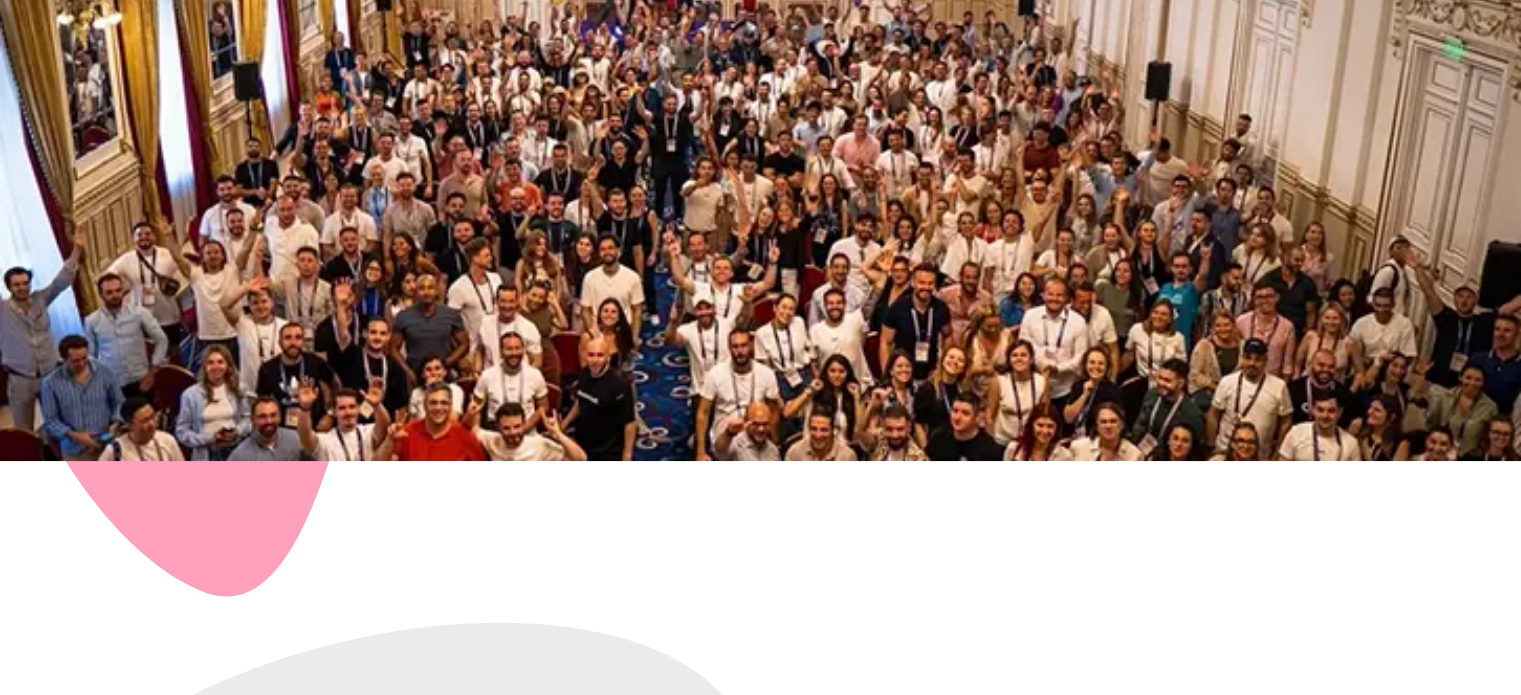 scroll, scrollTop: 236, scrollLeft: 0, axis: vertical 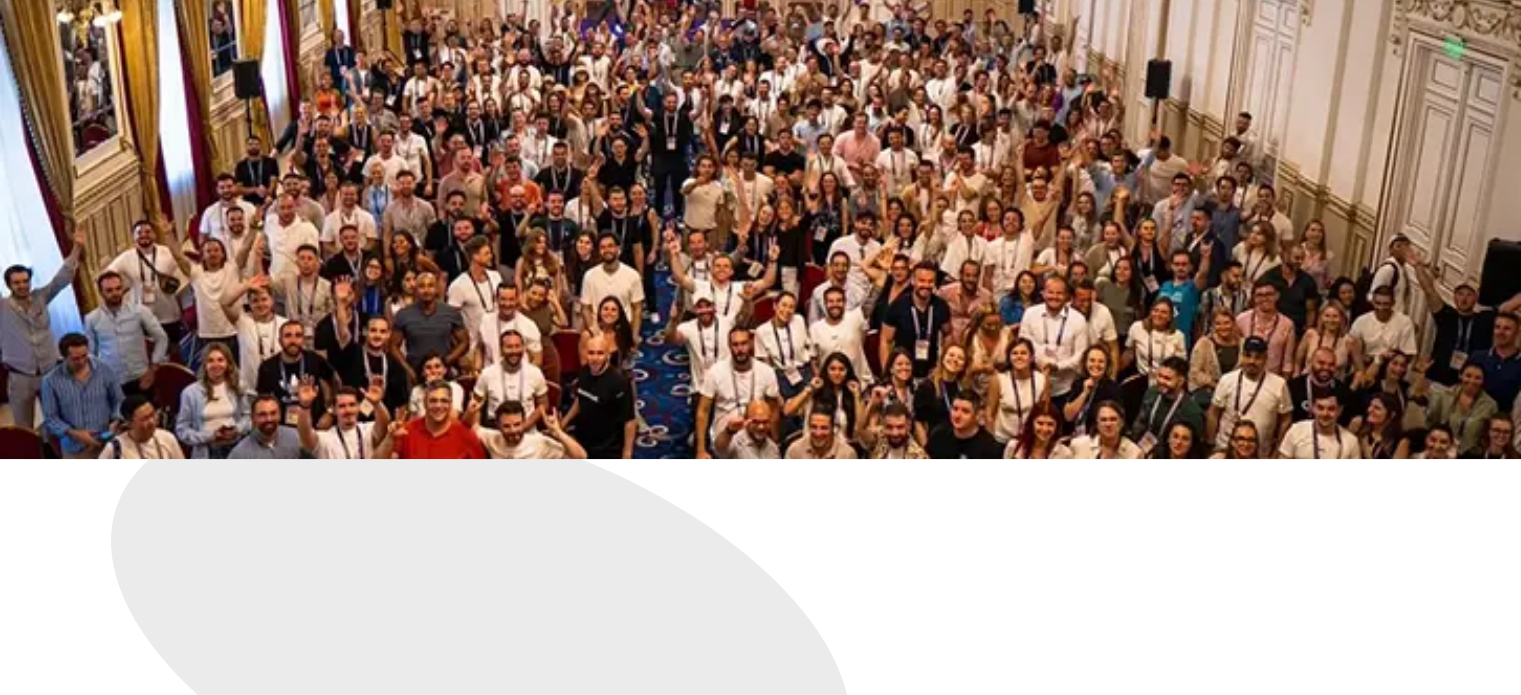 click on "Next" at bounding box center (75, 2779) 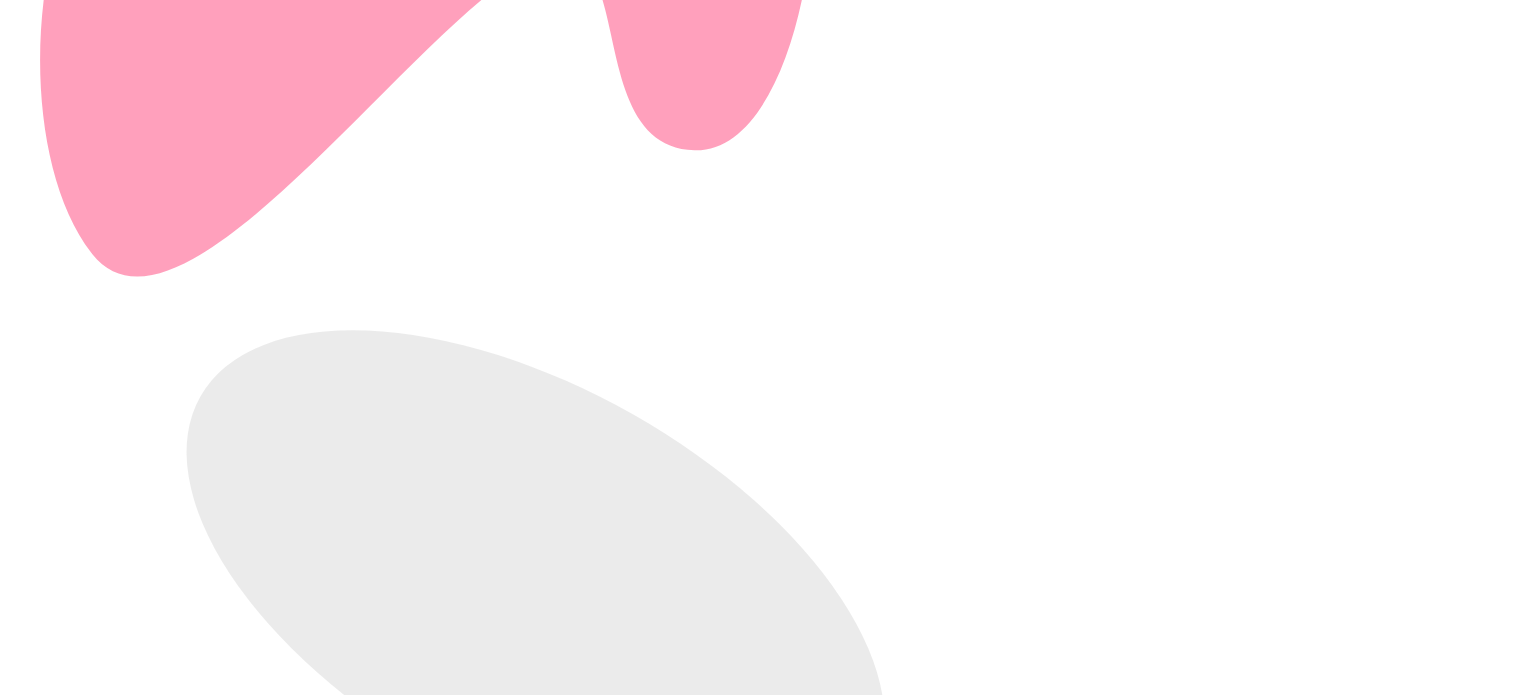 scroll, scrollTop: 0, scrollLeft: 0, axis: both 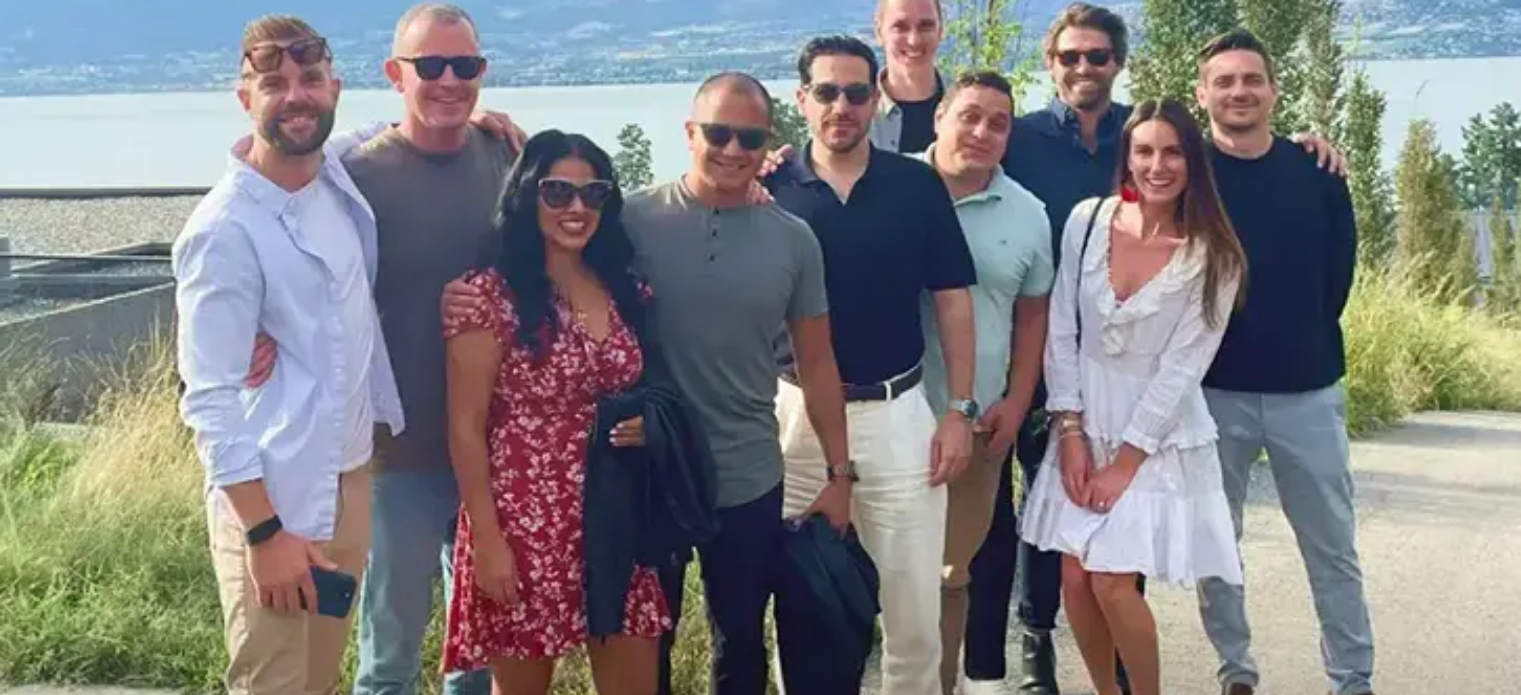 click at bounding box center [79, 2516] 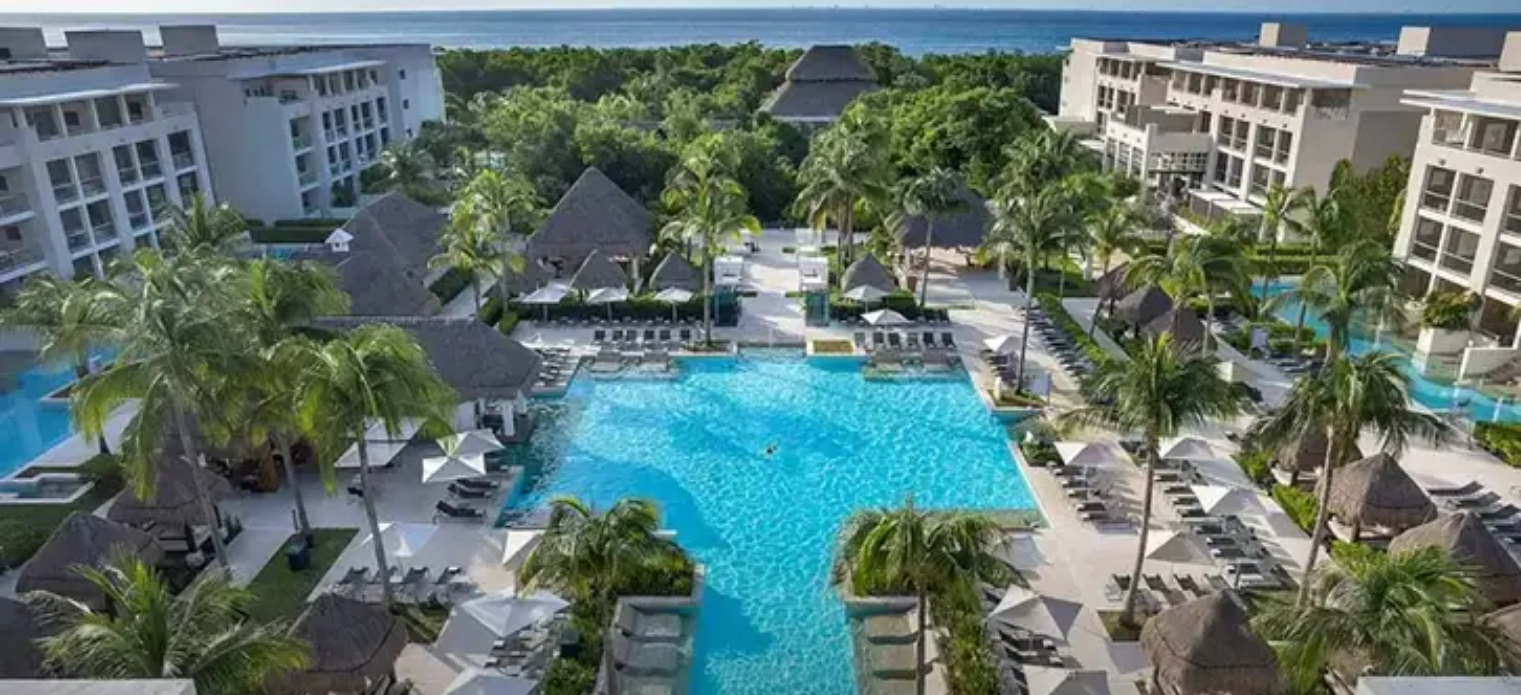 click on "Not sure yet" at bounding box center [206, 2513] 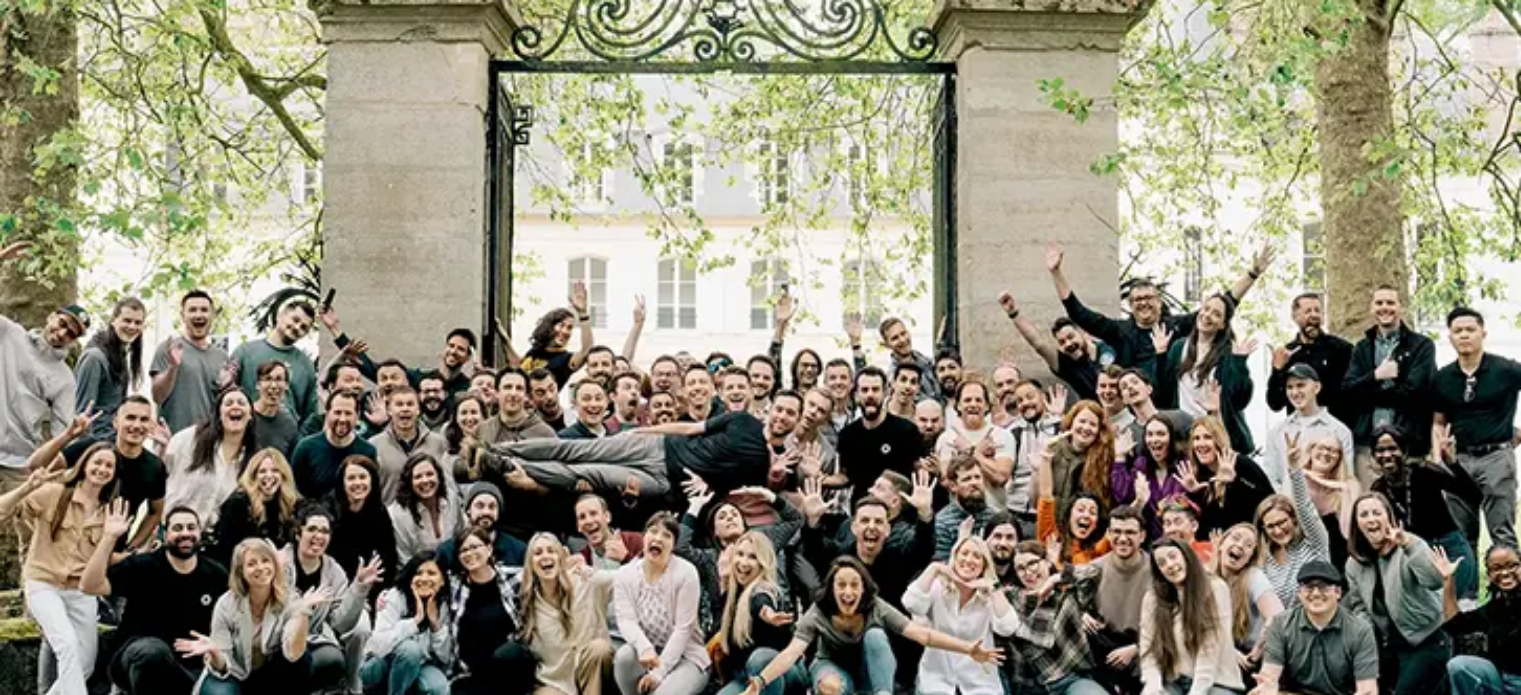 click on "5 nights" at bounding box center [41, 2584] 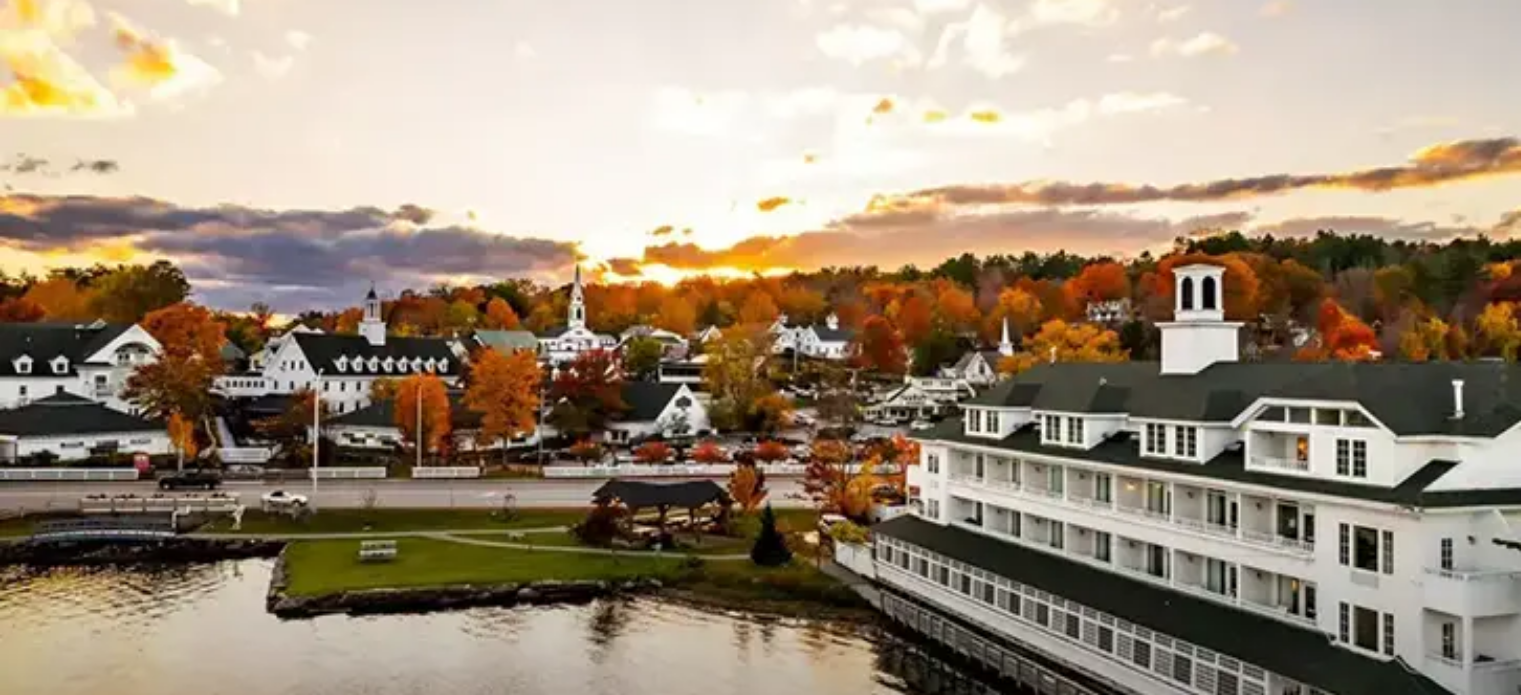 click on "Mexico" at bounding box center (51, 2531) 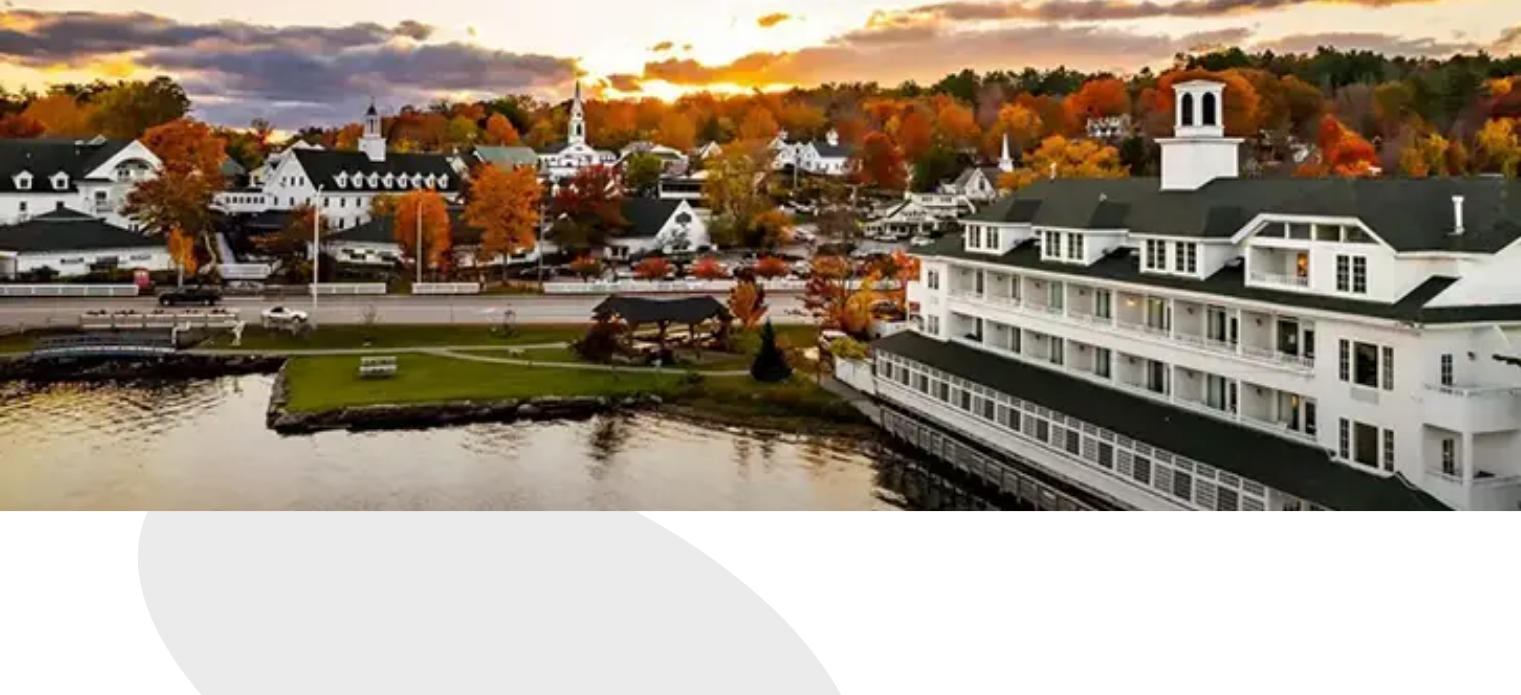 scroll, scrollTop: 188, scrollLeft: 0, axis: vertical 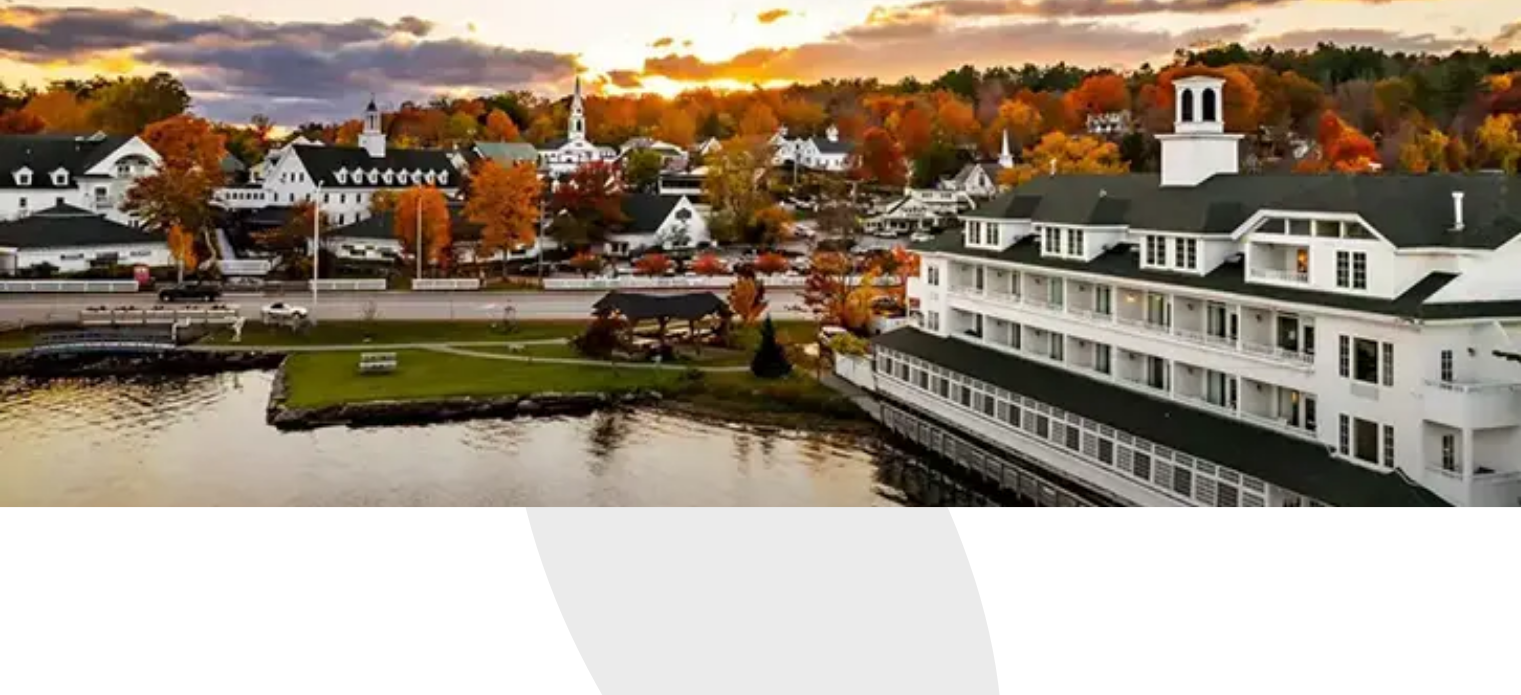 click on "Next" at bounding box center [75, 2914] 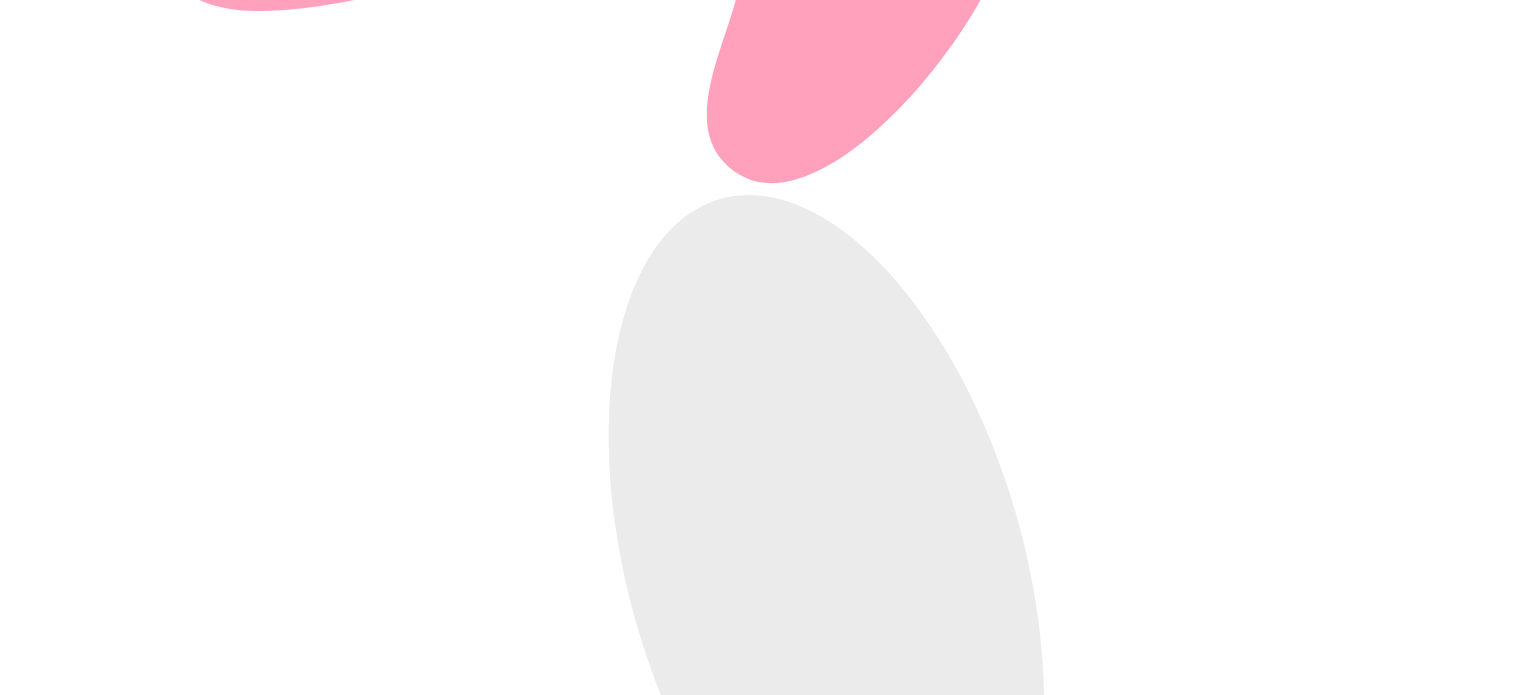 scroll, scrollTop: 0, scrollLeft: 0, axis: both 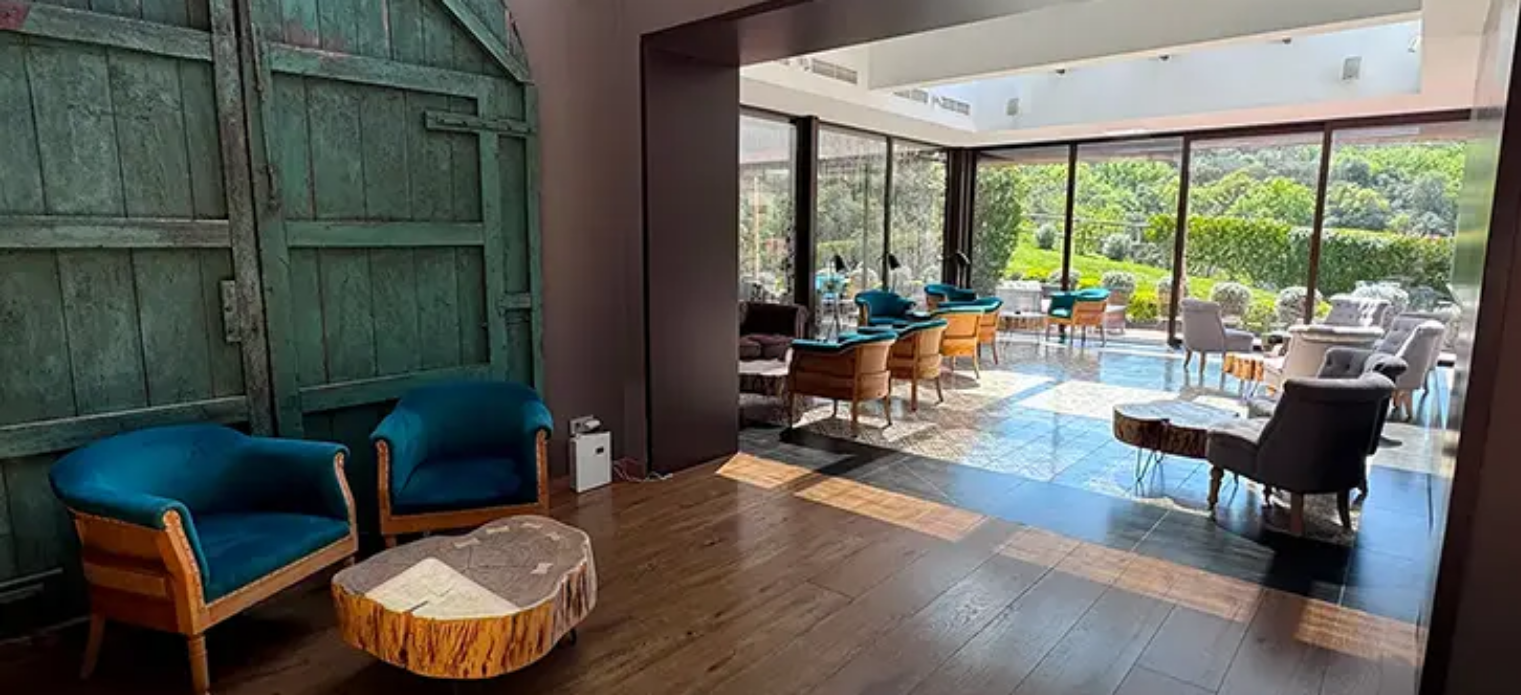 click on "Unsure/Need help setting budget" at bounding box center [121, 2597] 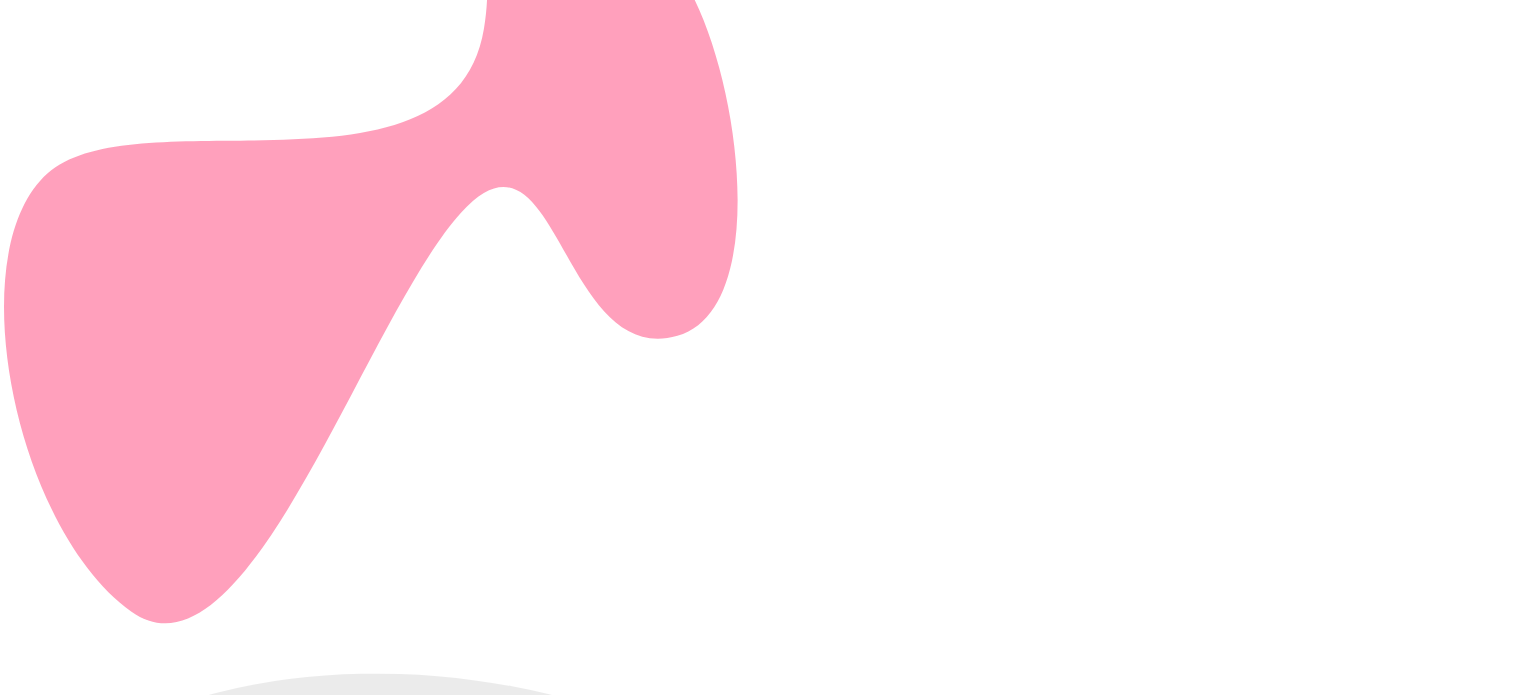 scroll, scrollTop: 79, scrollLeft: 0, axis: vertical 